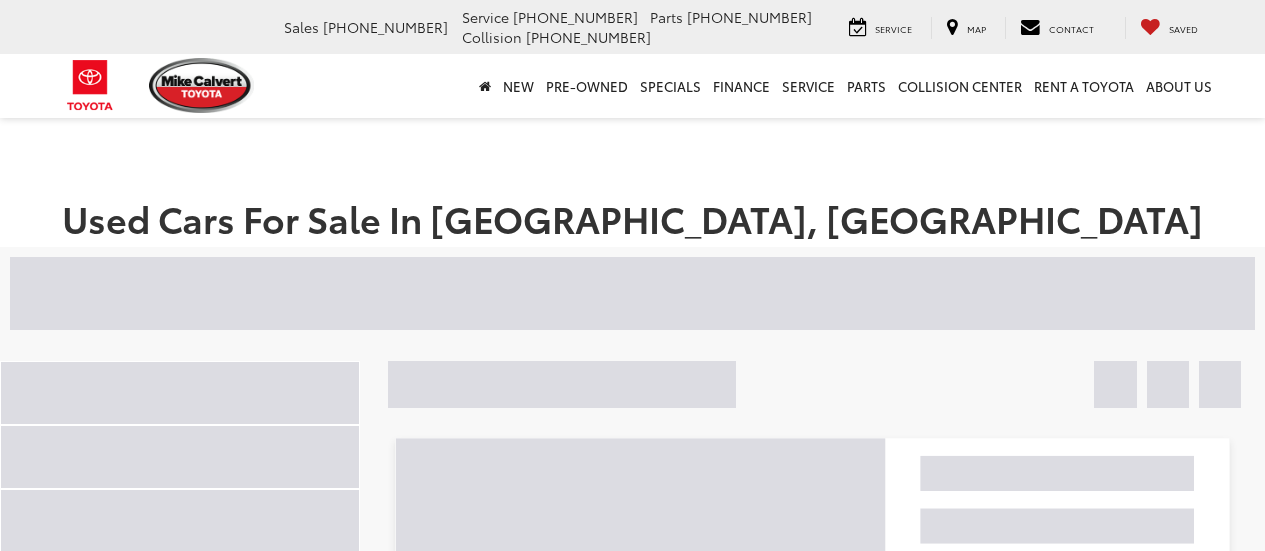 scroll, scrollTop: 0, scrollLeft: 0, axis: both 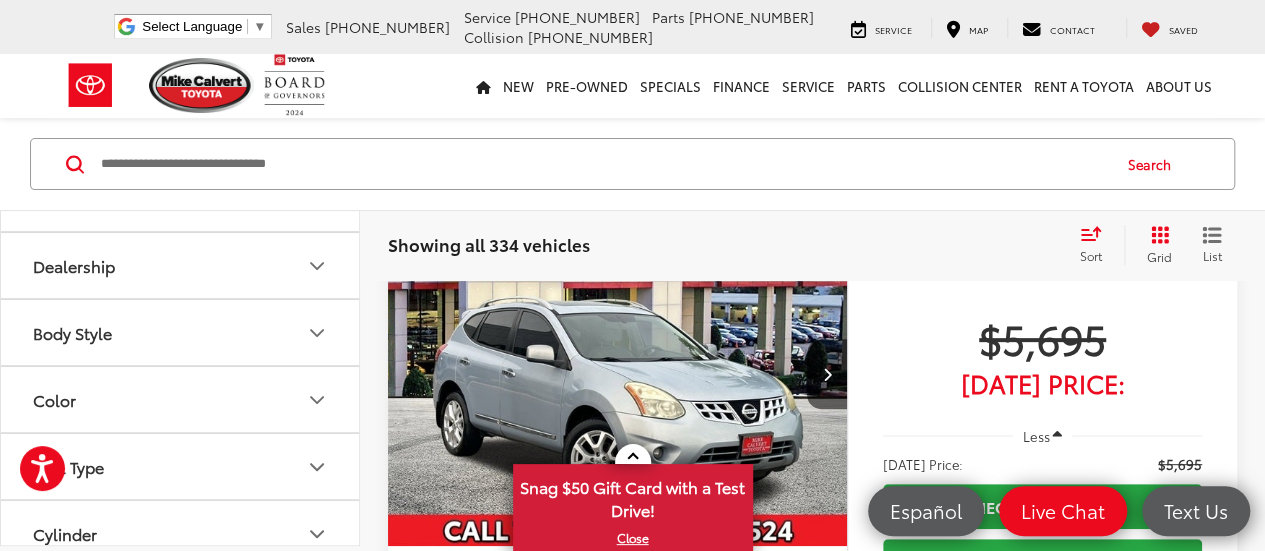 click 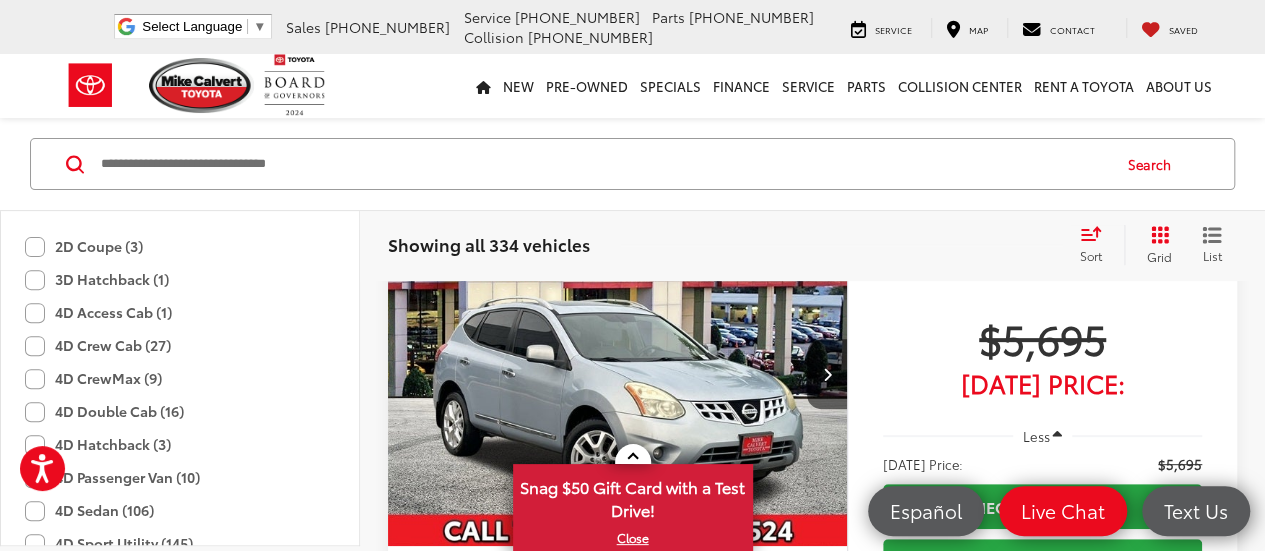 scroll, scrollTop: 462, scrollLeft: 0, axis: vertical 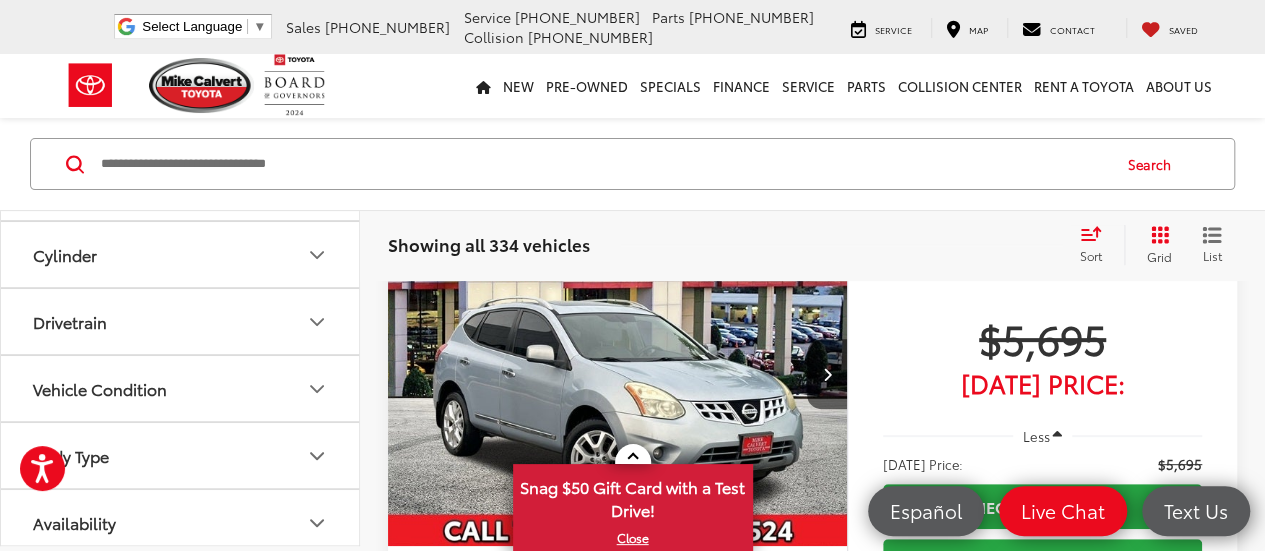 click on "Body Type" at bounding box center (181, 455) 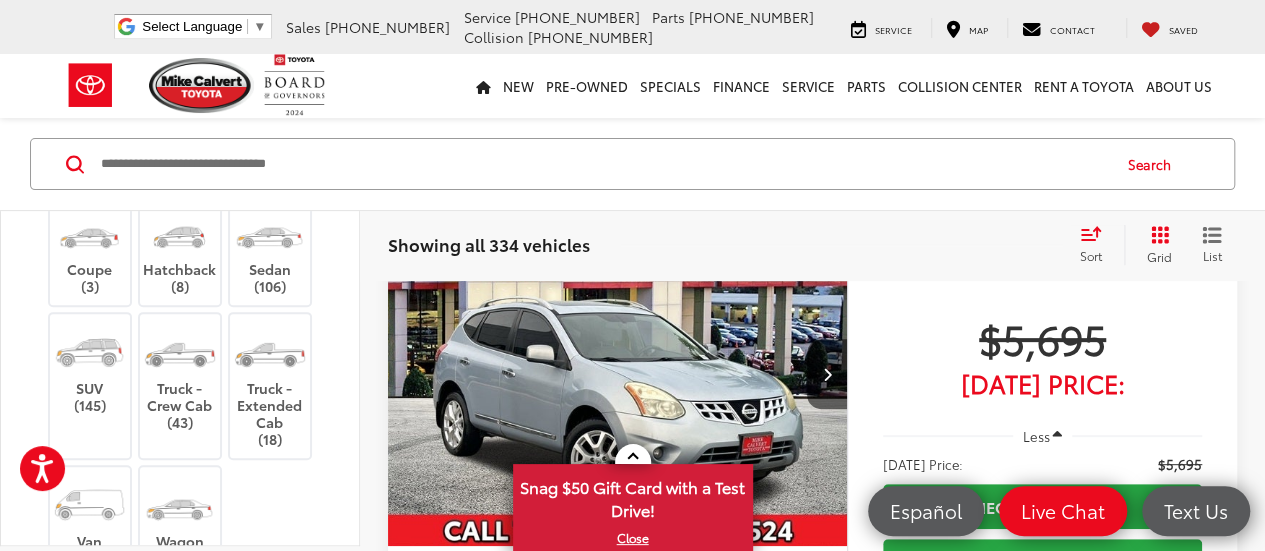 scroll, scrollTop: 1370, scrollLeft: 0, axis: vertical 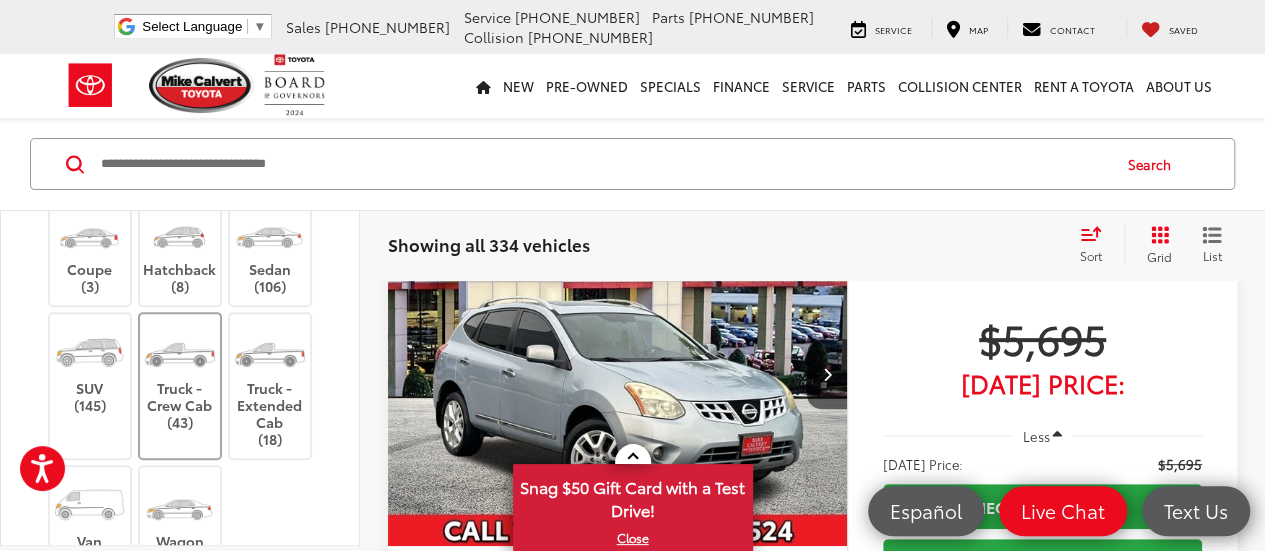 click on "Truck - Crew Cab   (43)" at bounding box center [180, 377] 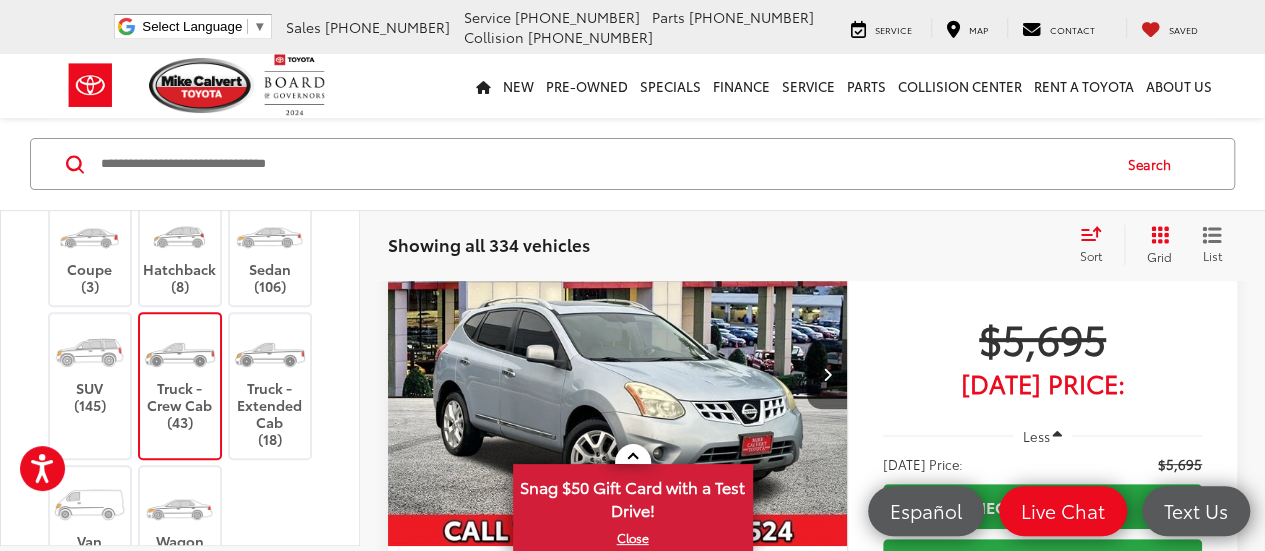 scroll, scrollTop: 129, scrollLeft: 0, axis: vertical 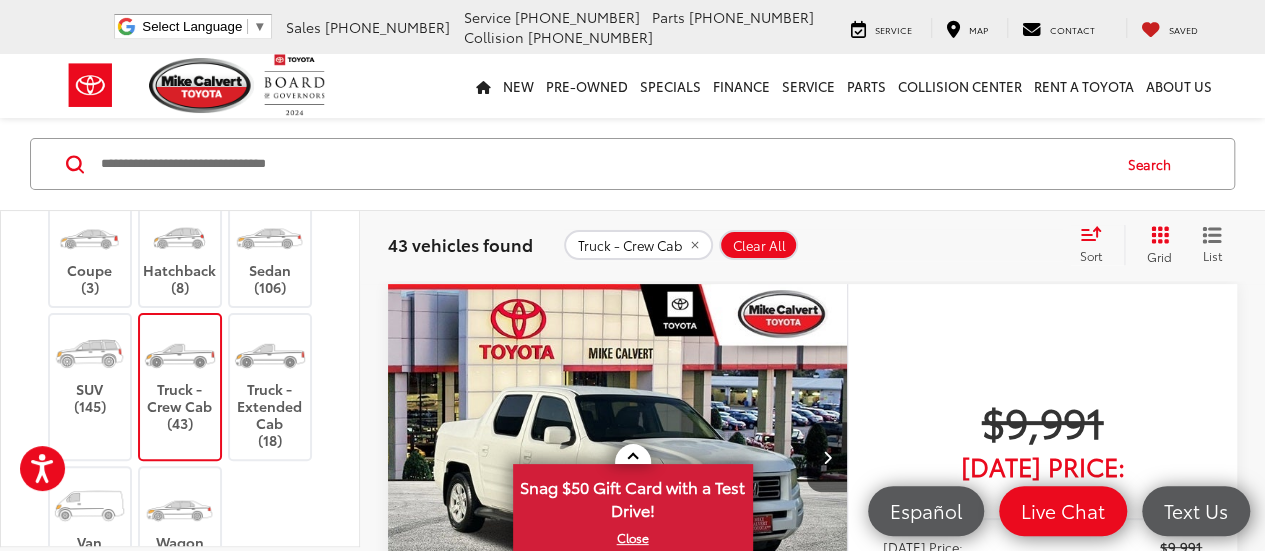 click 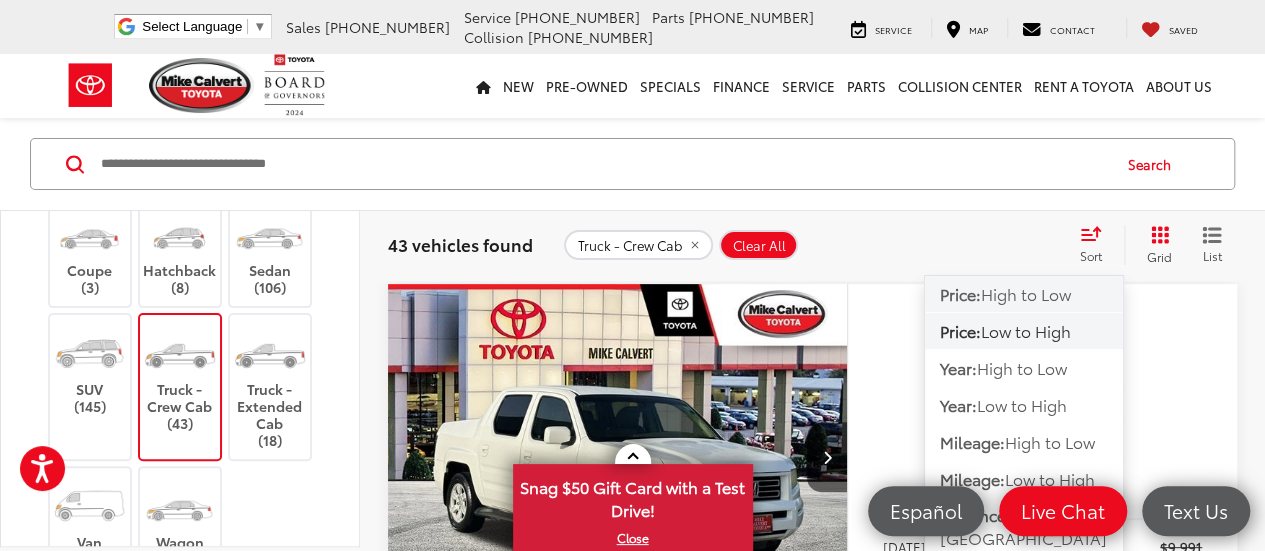 click on "High to Low" at bounding box center (1026, 293) 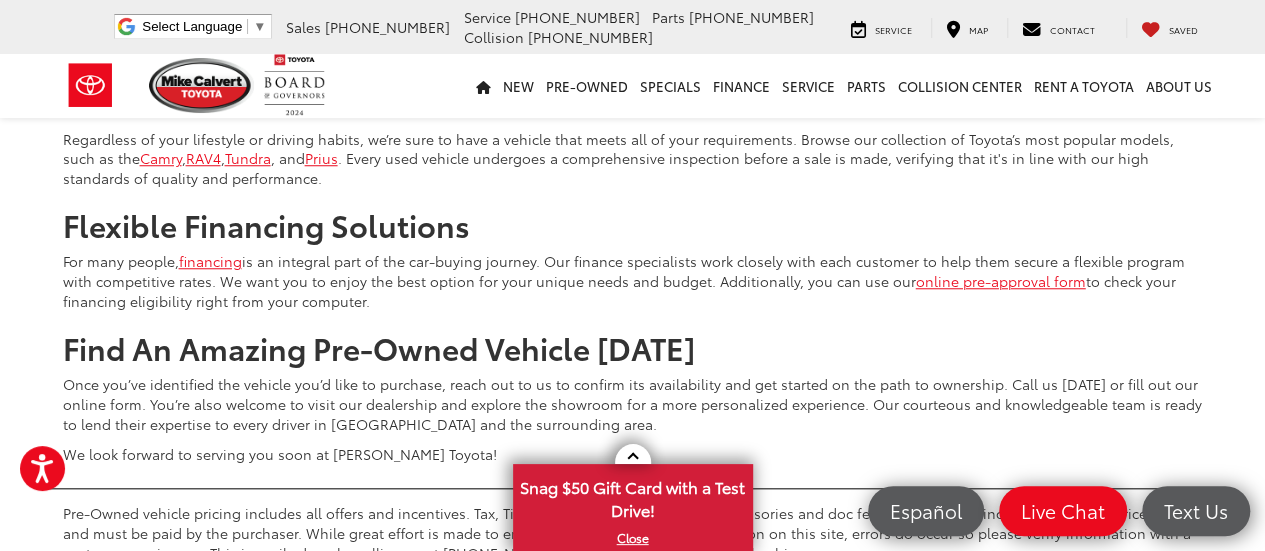 scroll, scrollTop: 8349, scrollLeft: 0, axis: vertical 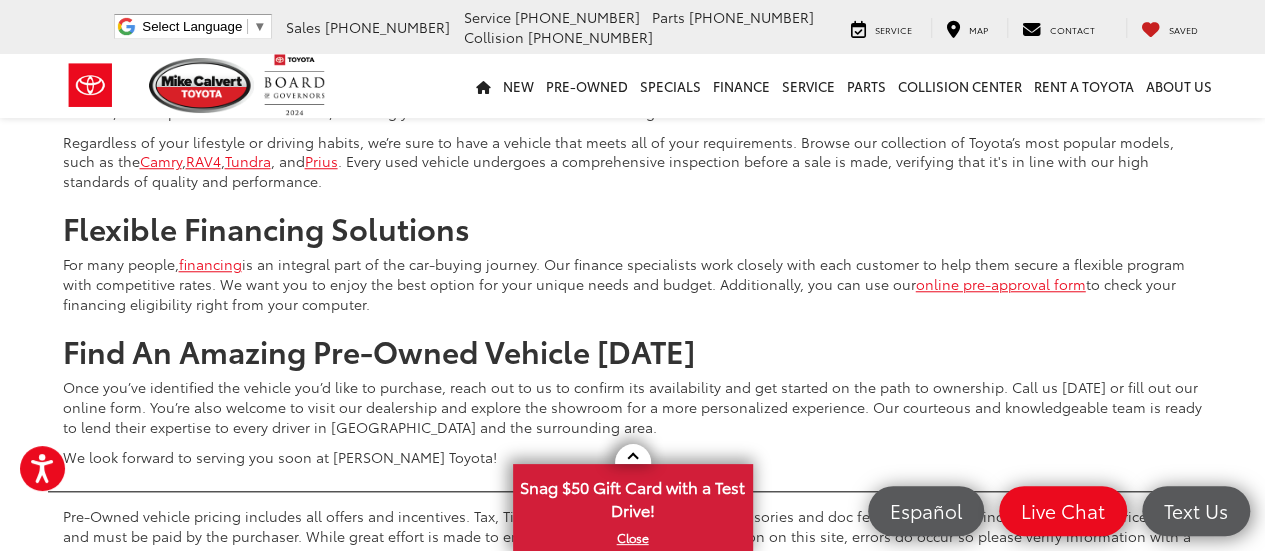 click on "2" at bounding box center (909, -130) 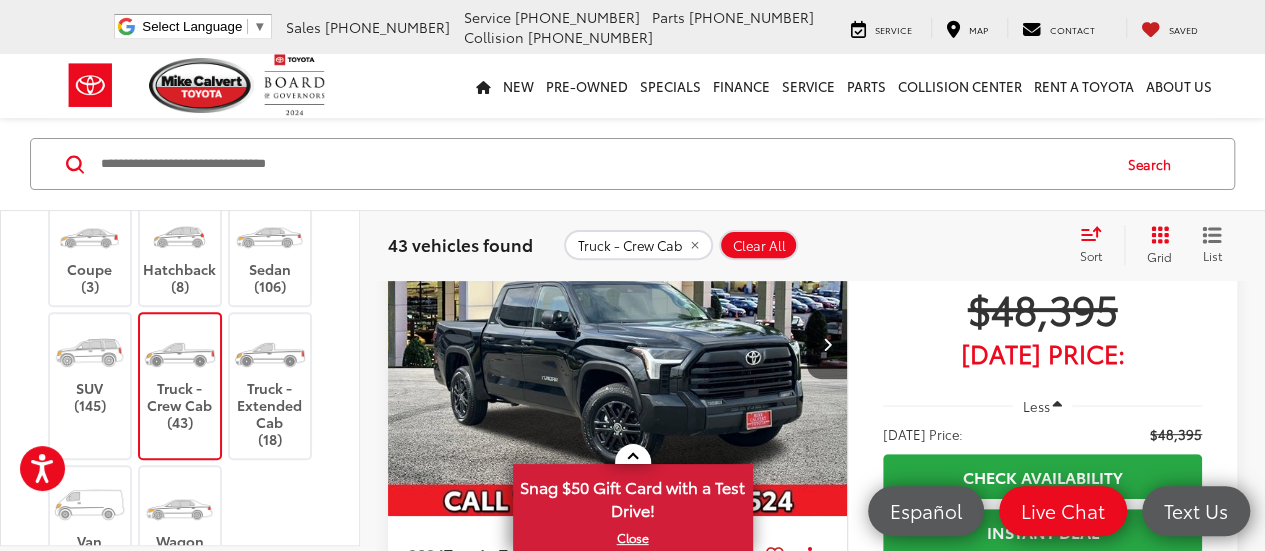 scroll, scrollTop: 241, scrollLeft: 0, axis: vertical 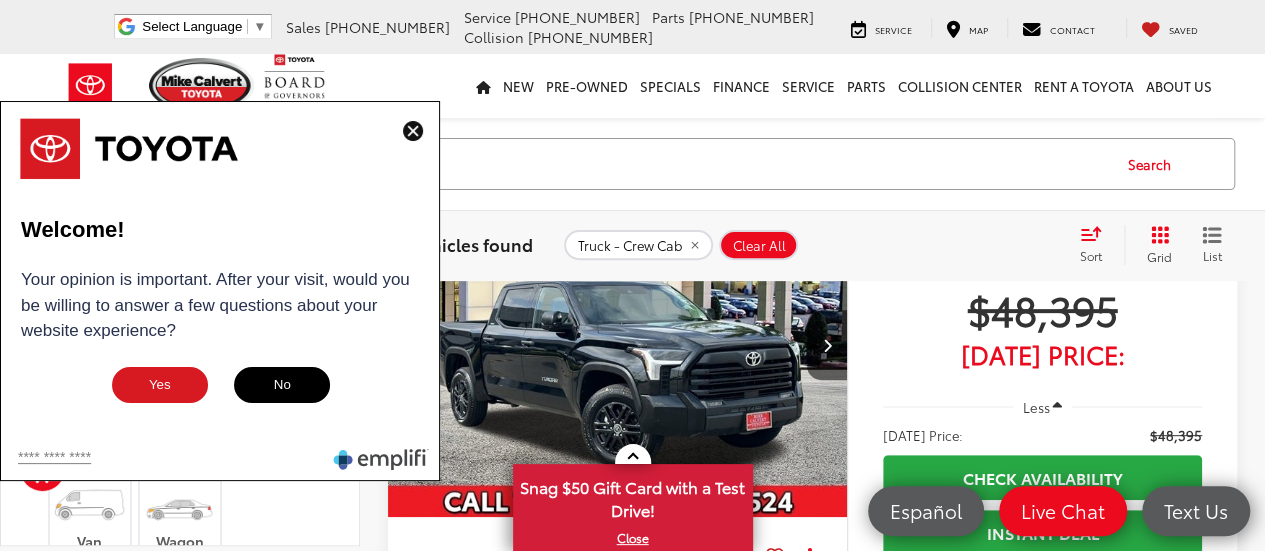 click at bounding box center [413, 131] 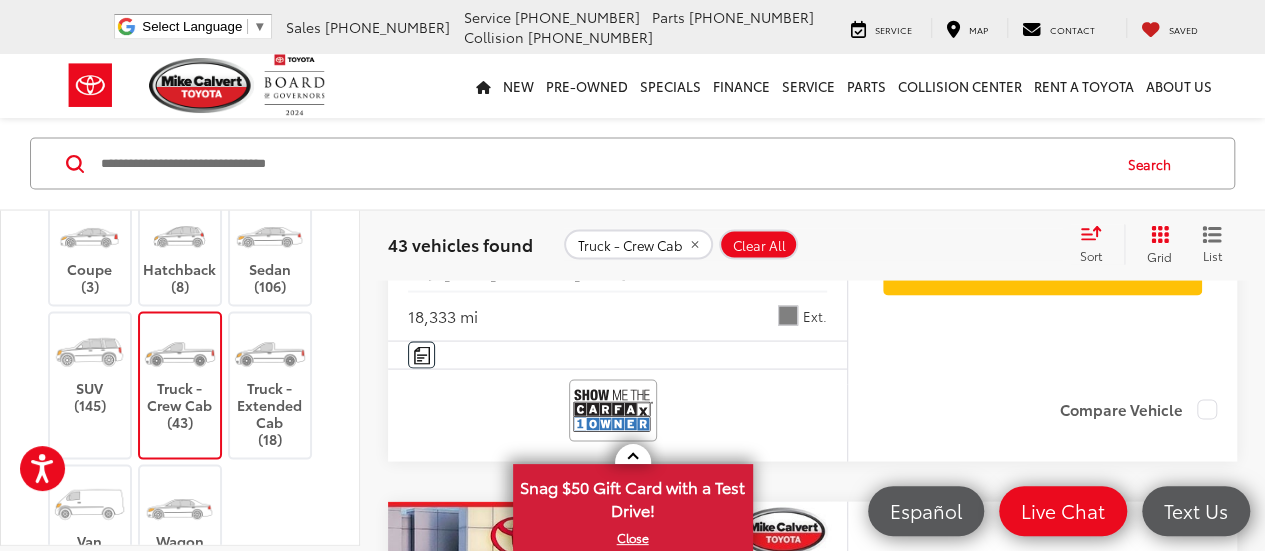 scroll, scrollTop: 1846, scrollLeft: 0, axis: vertical 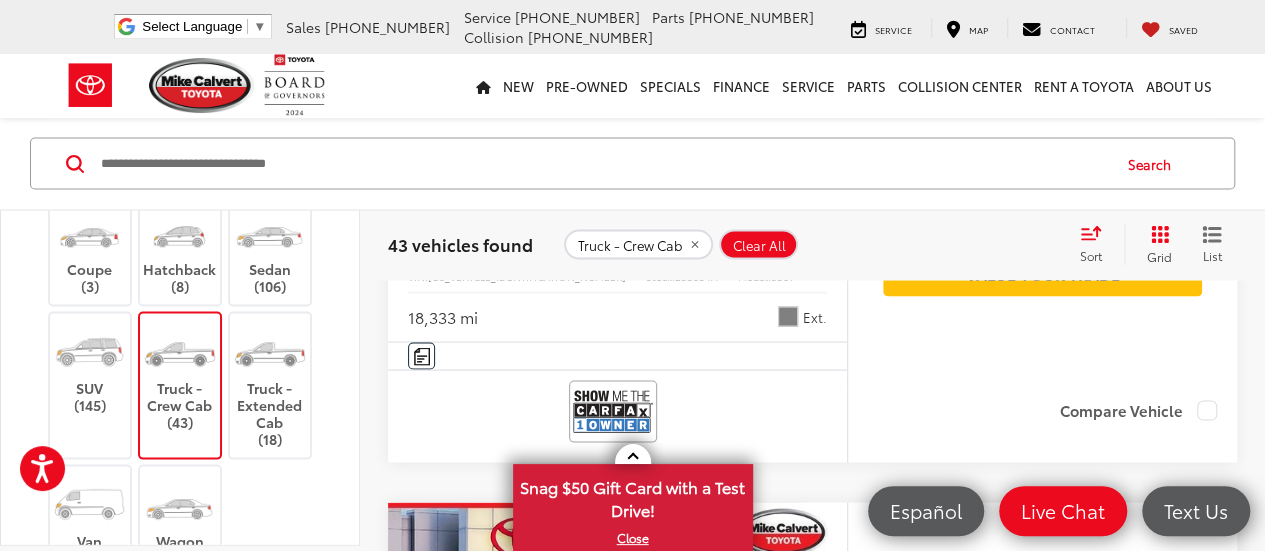 click at bounding box center [809, 239] 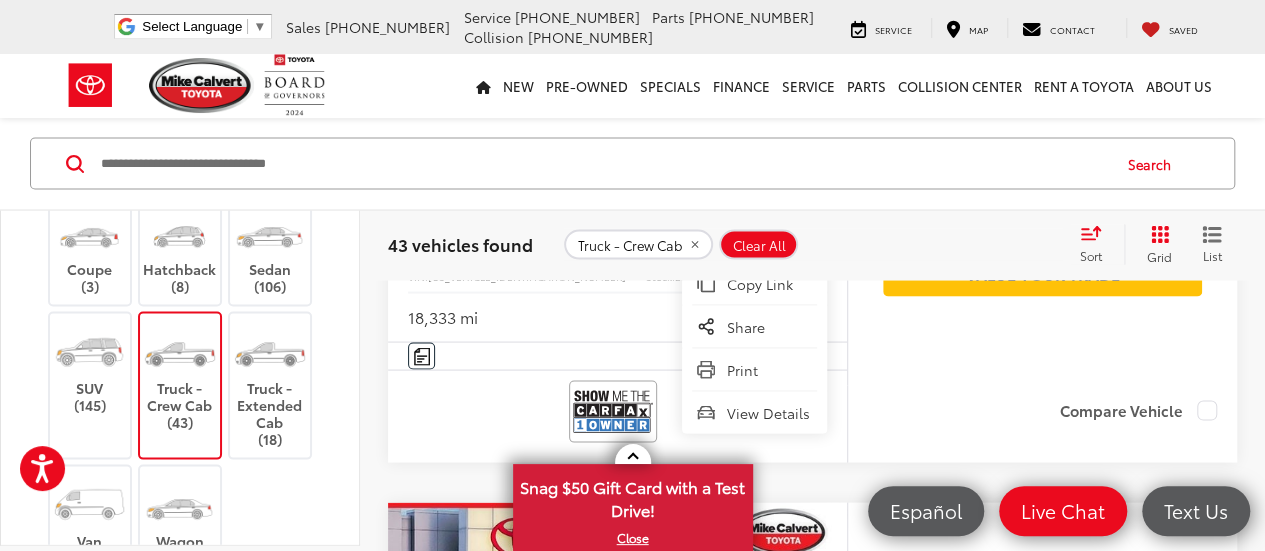 click on "Toyota Tundra" at bounding box center [498, 238] 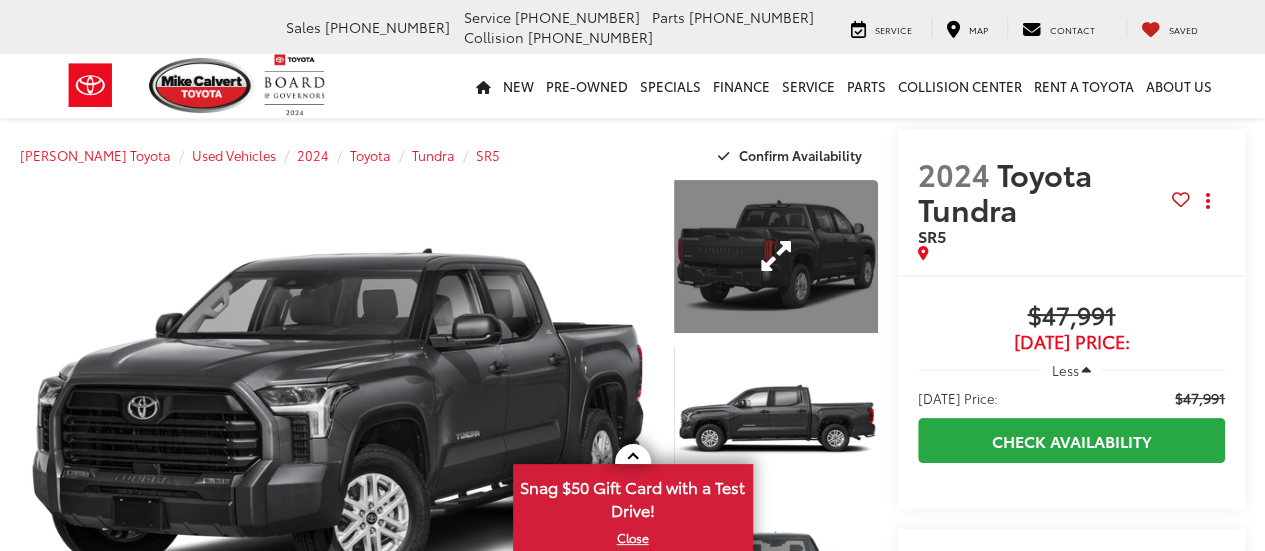 scroll, scrollTop: 280, scrollLeft: 0, axis: vertical 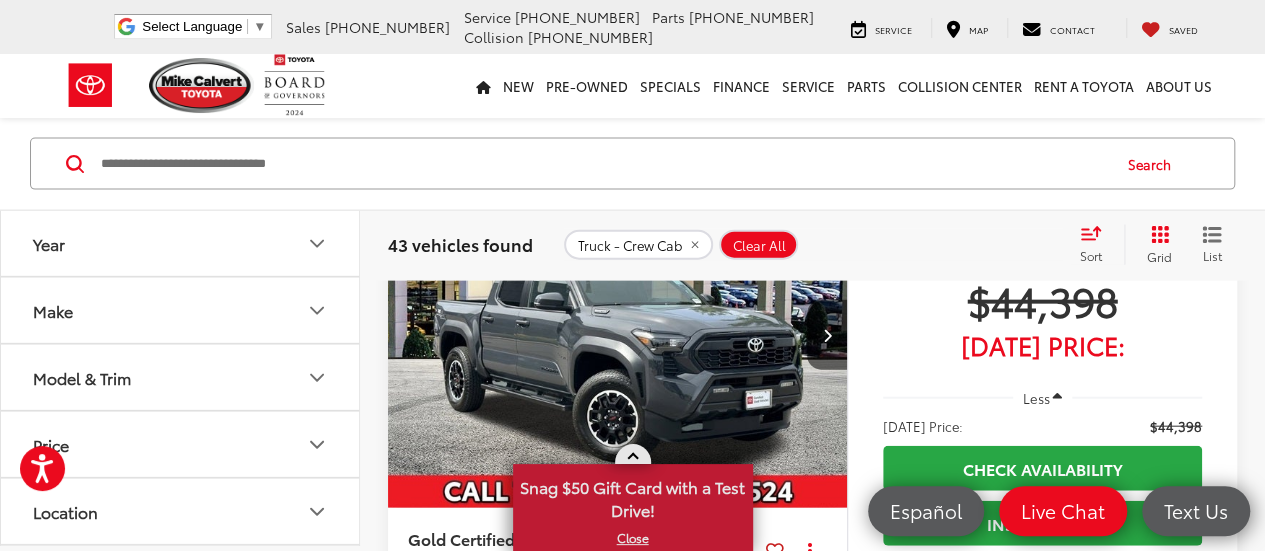 click at bounding box center (633, 454) 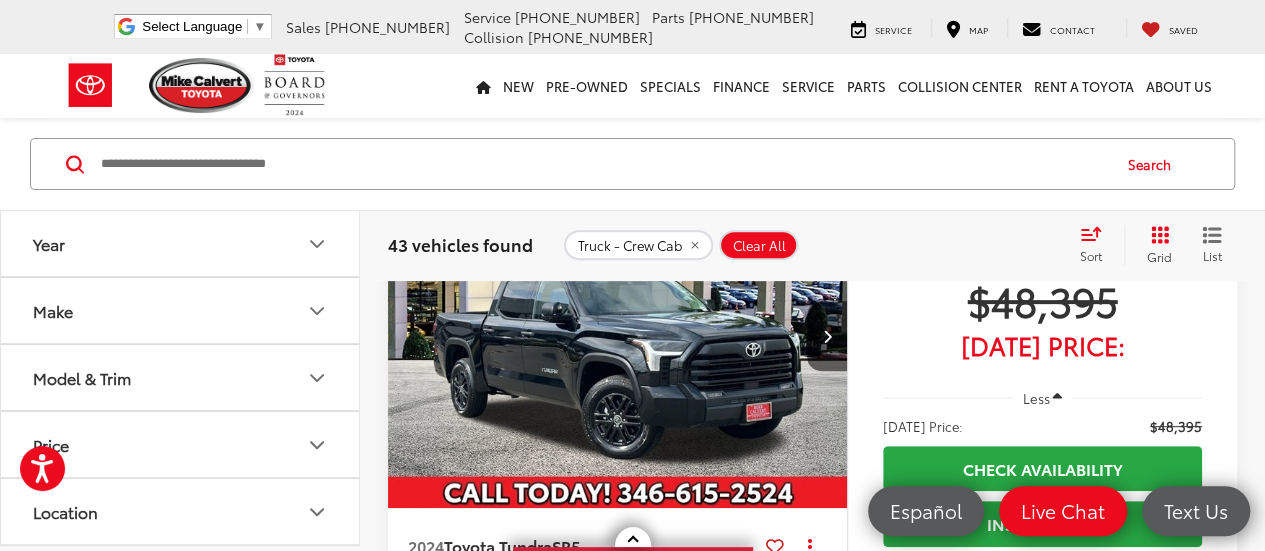 scroll, scrollTop: 247, scrollLeft: 0, axis: vertical 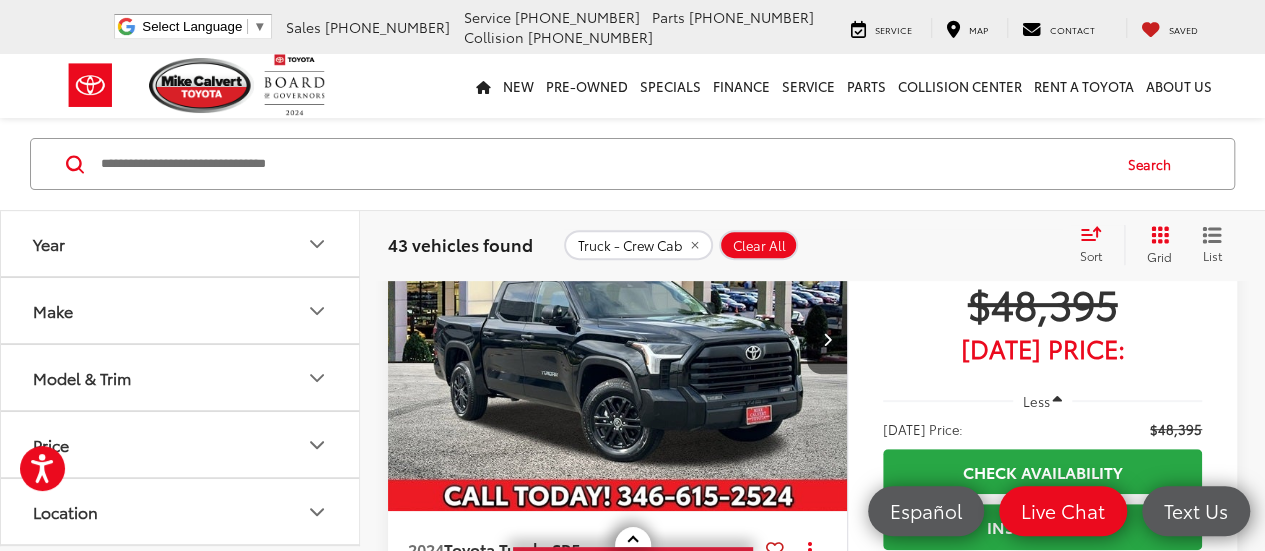 click at bounding box center [618, 339] 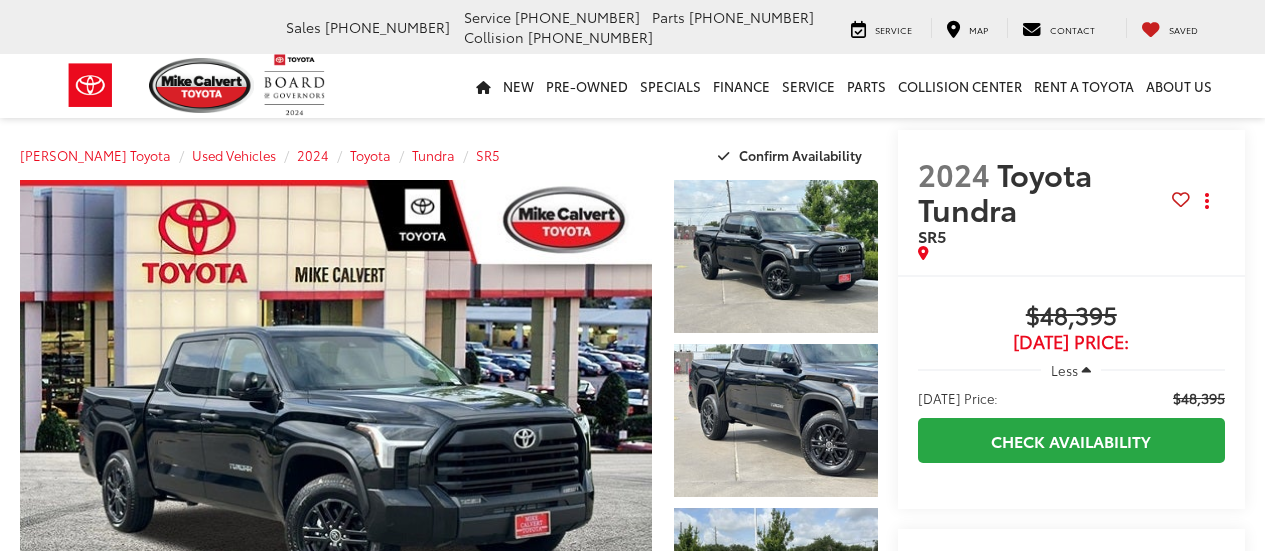 scroll, scrollTop: 0, scrollLeft: 0, axis: both 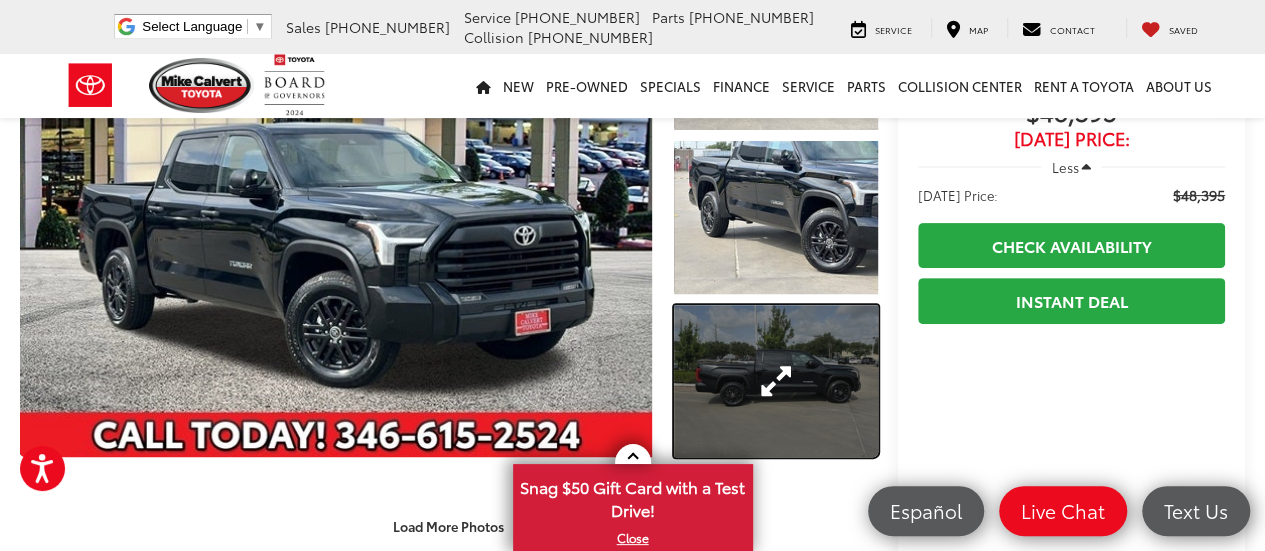 click at bounding box center [776, 381] 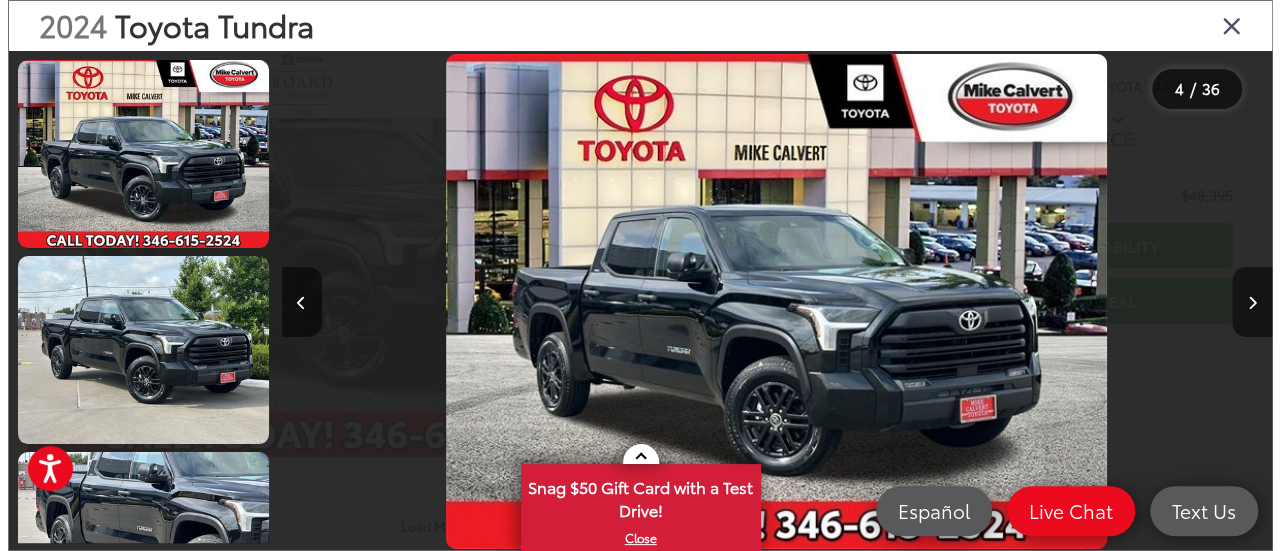 scroll, scrollTop: 511, scrollLeft: 0, axis: vertical 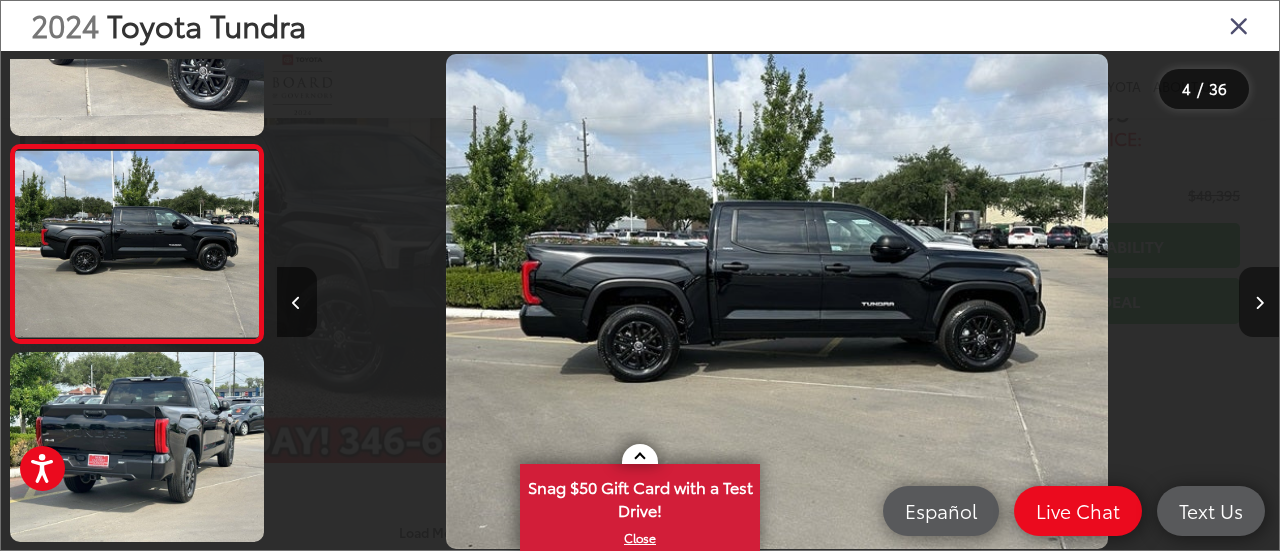 click at bounding box center [1259, 302] 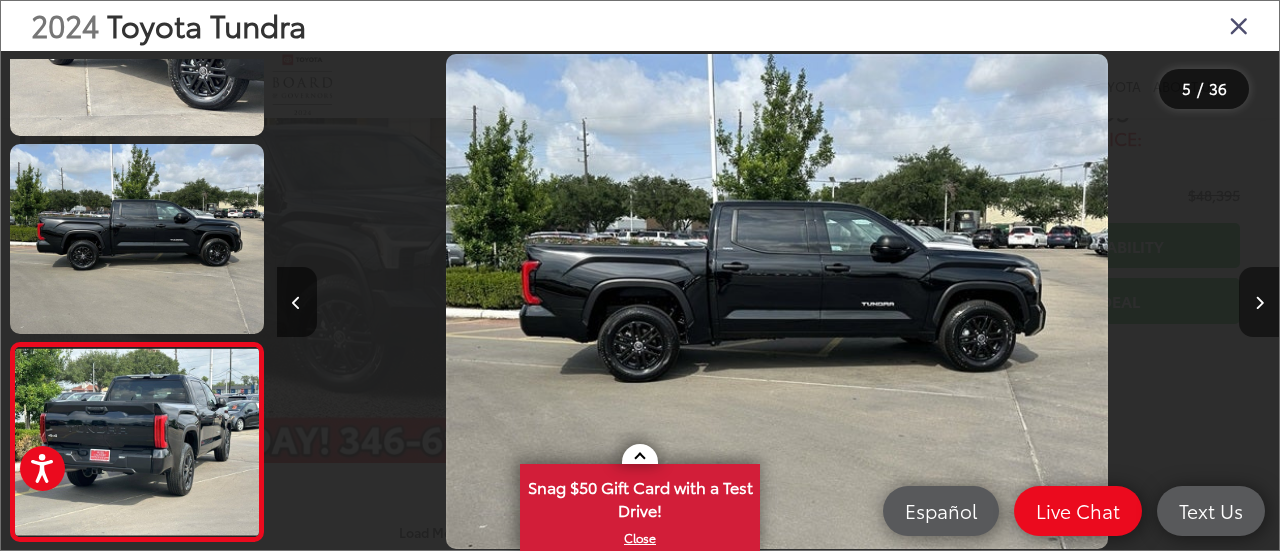 scroll, scrollTop: 0, scrollLeft: 3243, axis: horizontal 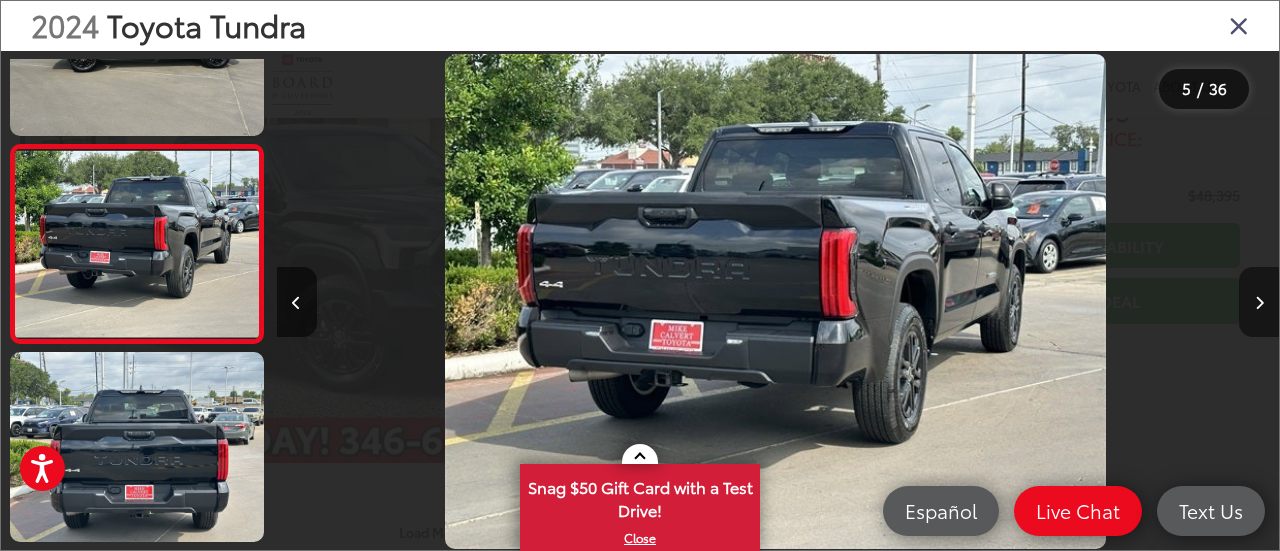 click at bounding box center (1259, 302) 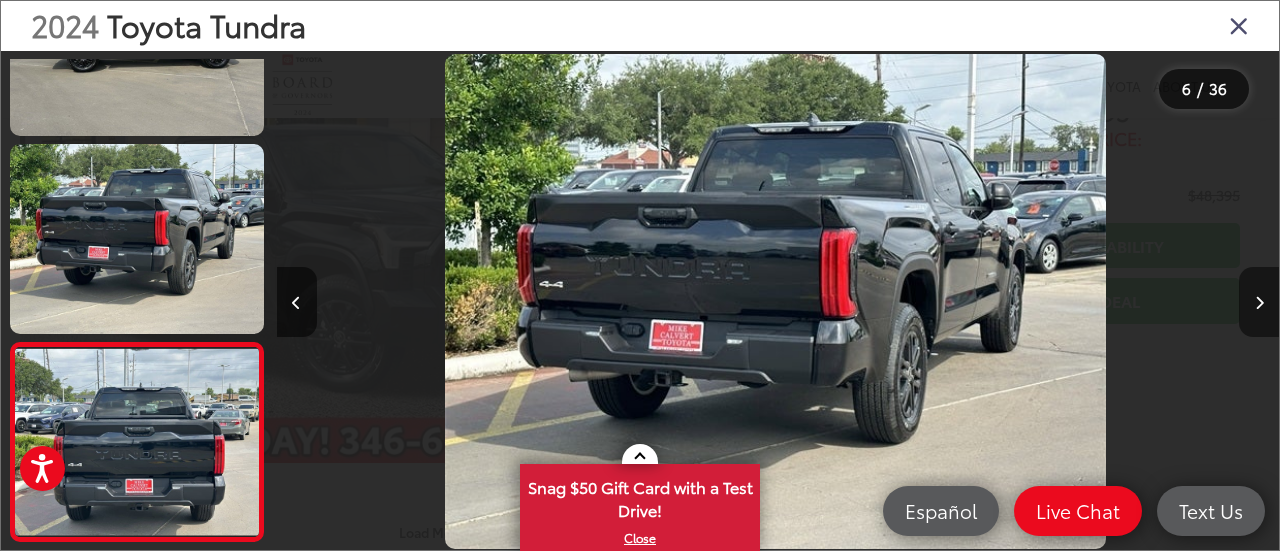 scroll, scrollTop: 0, scrollLeft: 4078, axis: horizontal 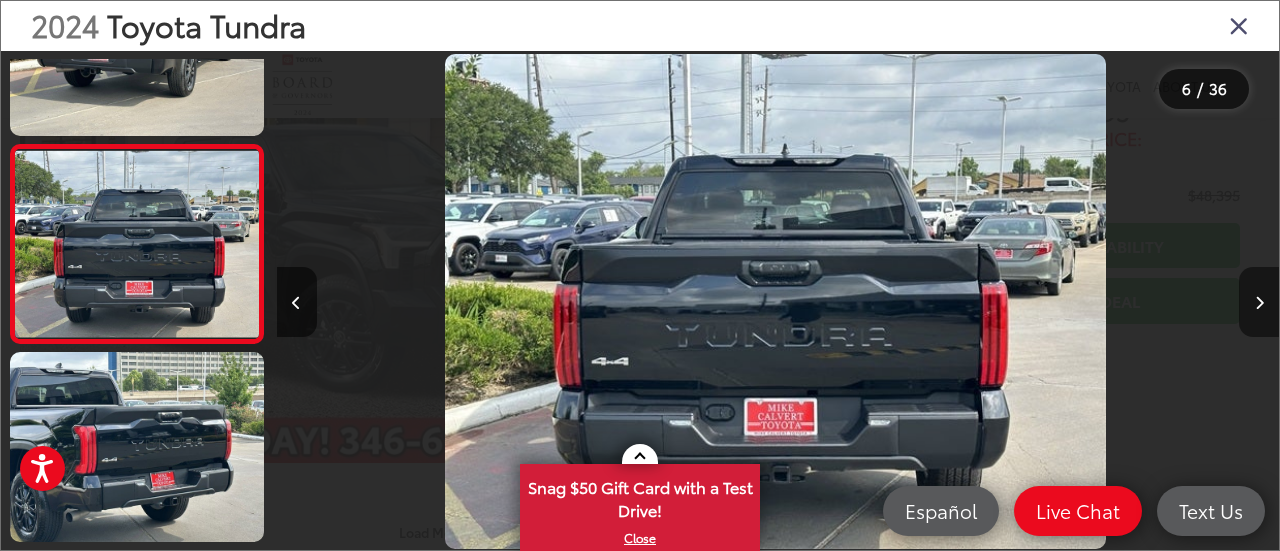 click at bounding box center (1259, 302) 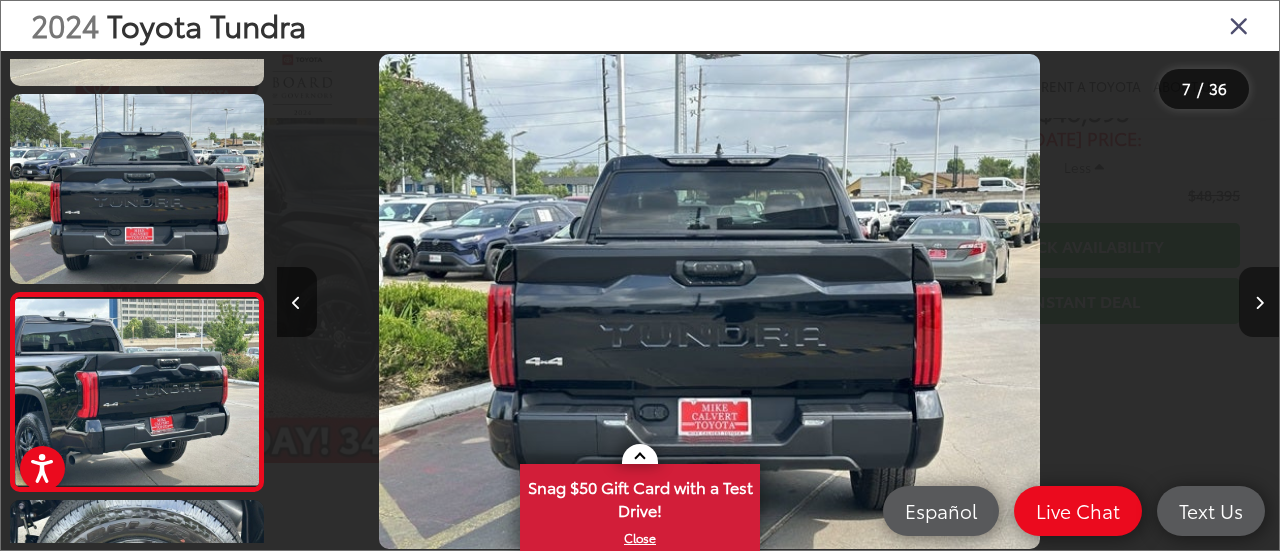 scroll, scrollTop: 1067, scrollLeft: 0, axis: vertical 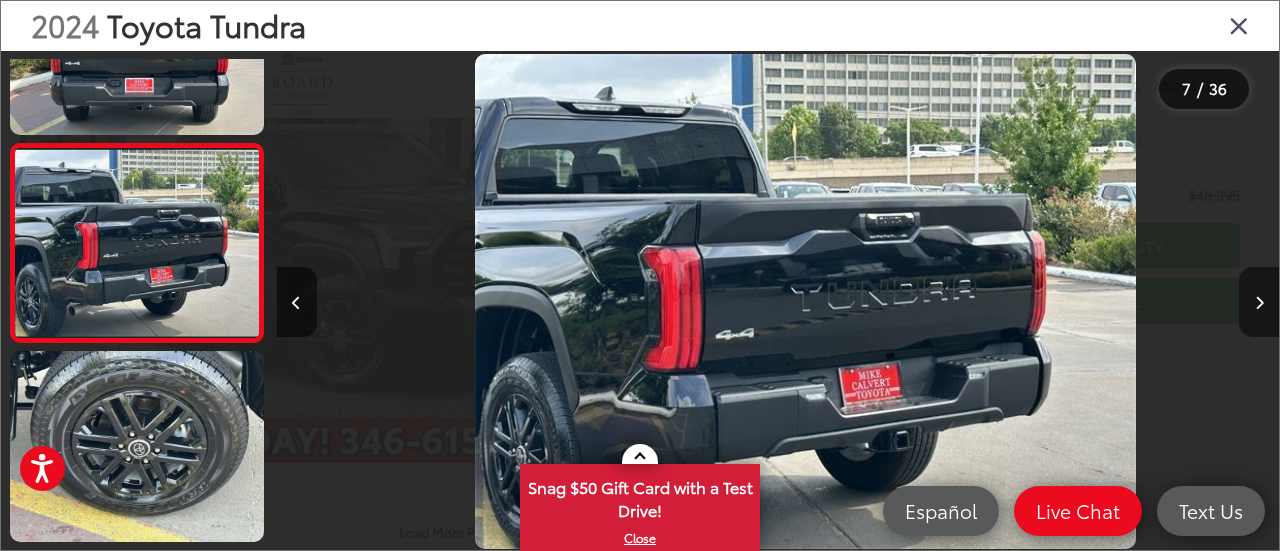 click at bounding box center [1259, 302] 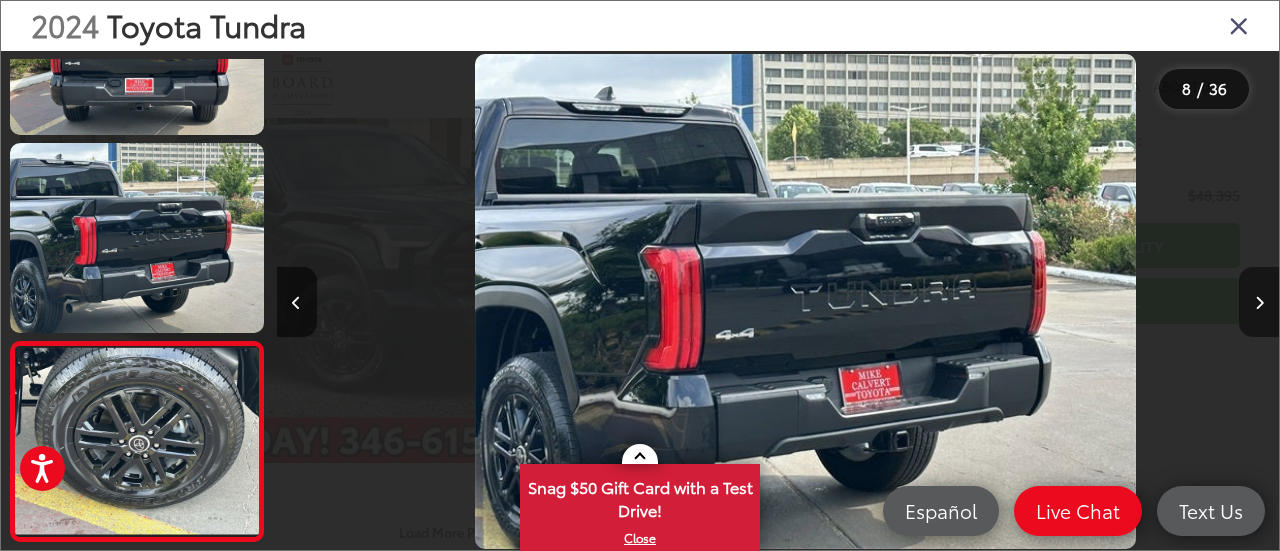 scroll, scrollTop: 0, scrollLeft: 6104, axis: horizontal 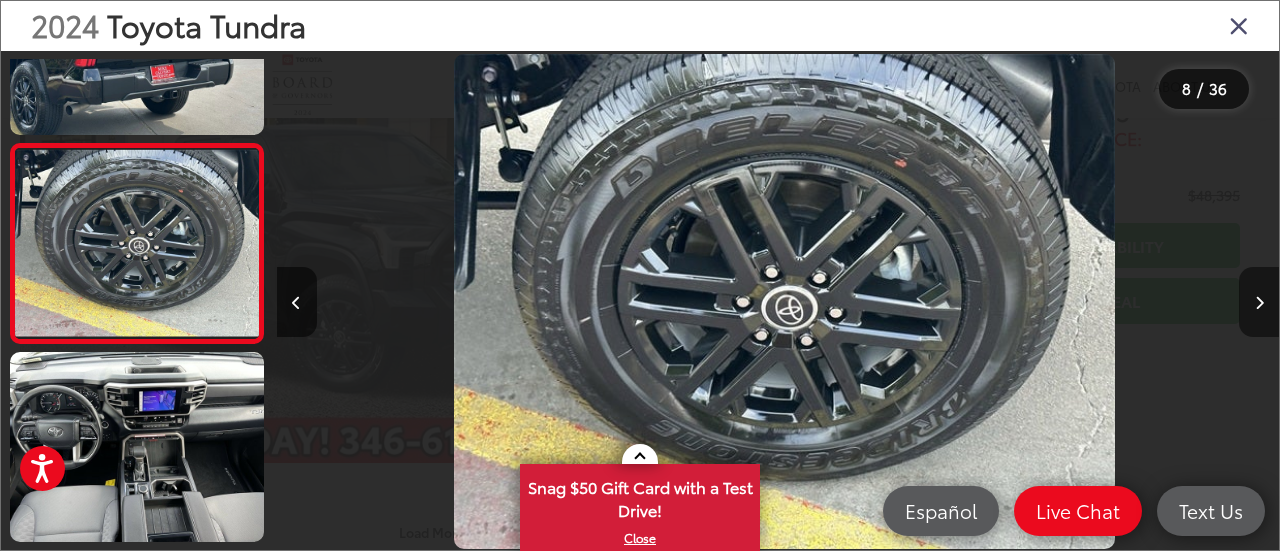 click at bounding box center [1259, 302] 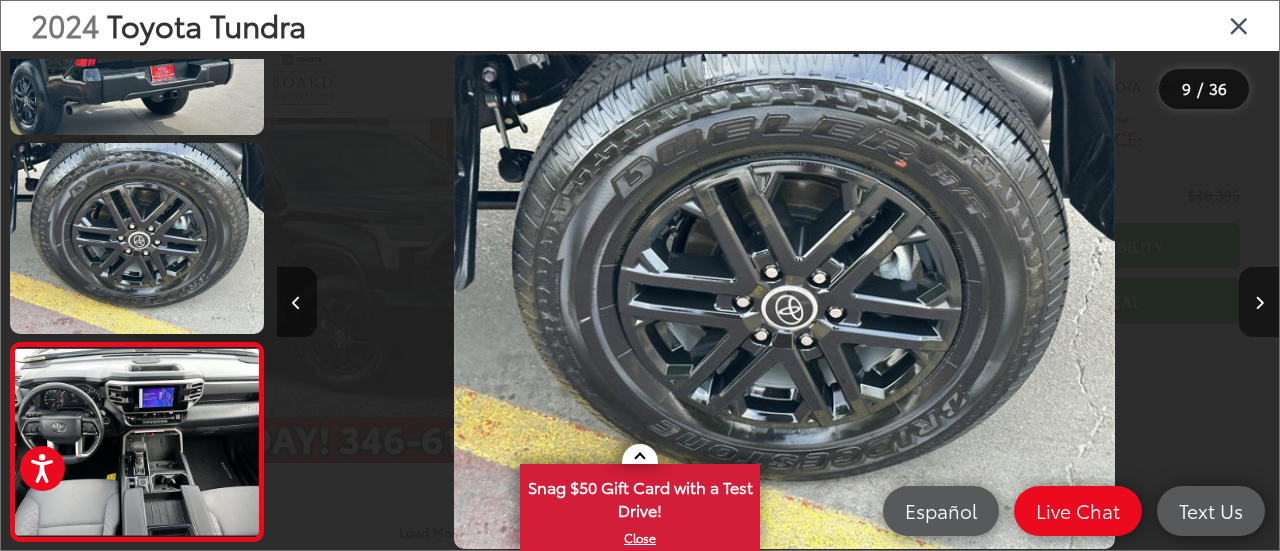 scroll, scrollTop: 0, scrollLeft: 7086, axis: horizontal 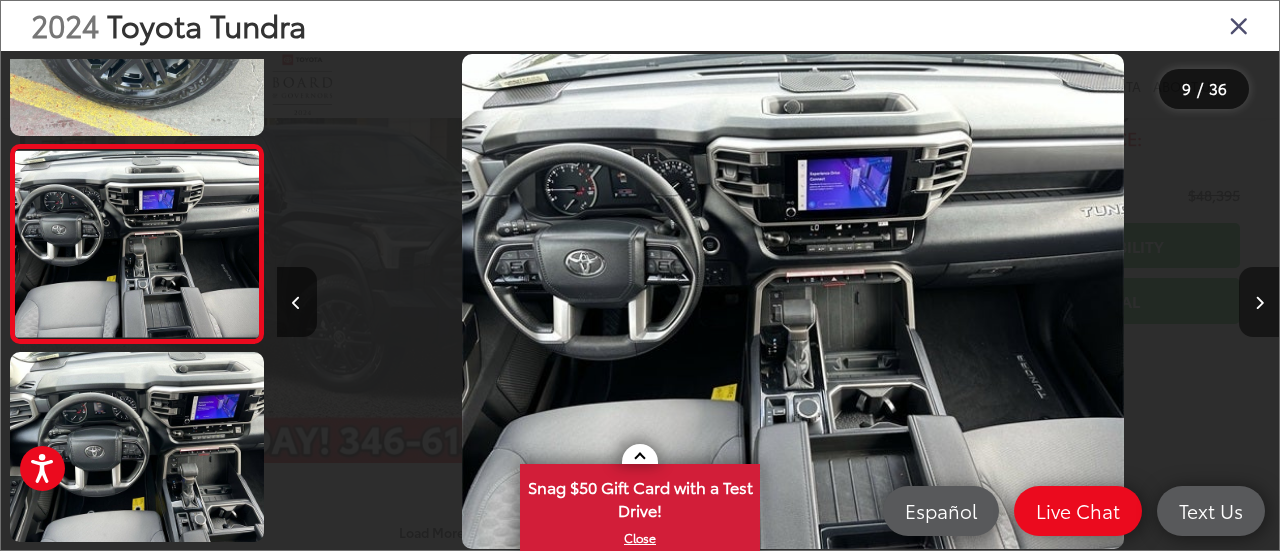 click at bounding box center [1259, 302] 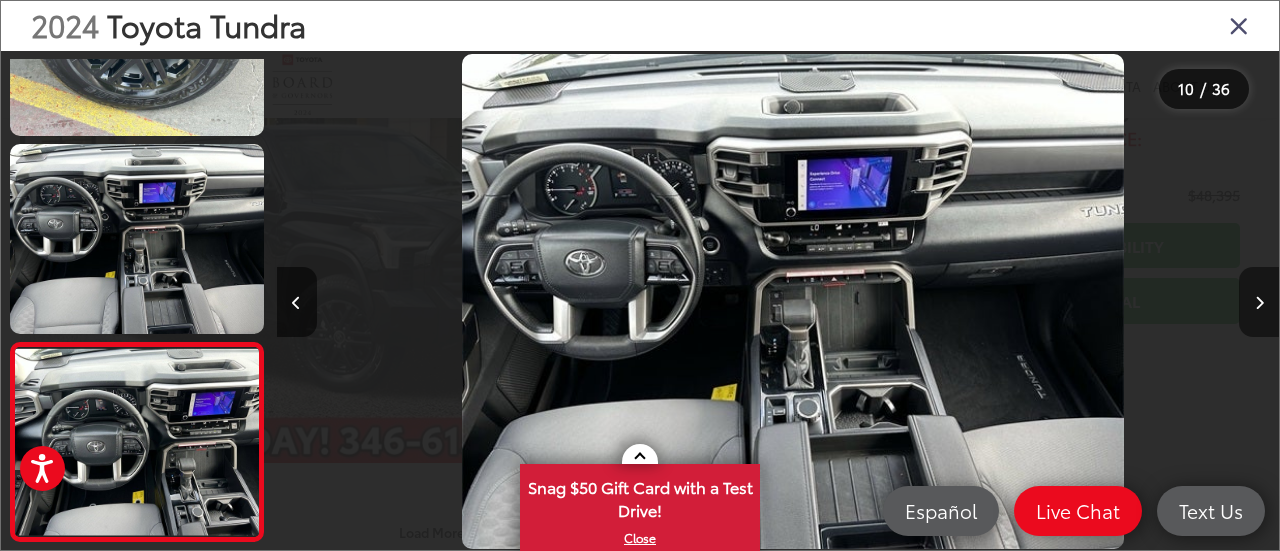 scroll, scrollTop: 0, scrollLeft: 8110, axis: horizontal 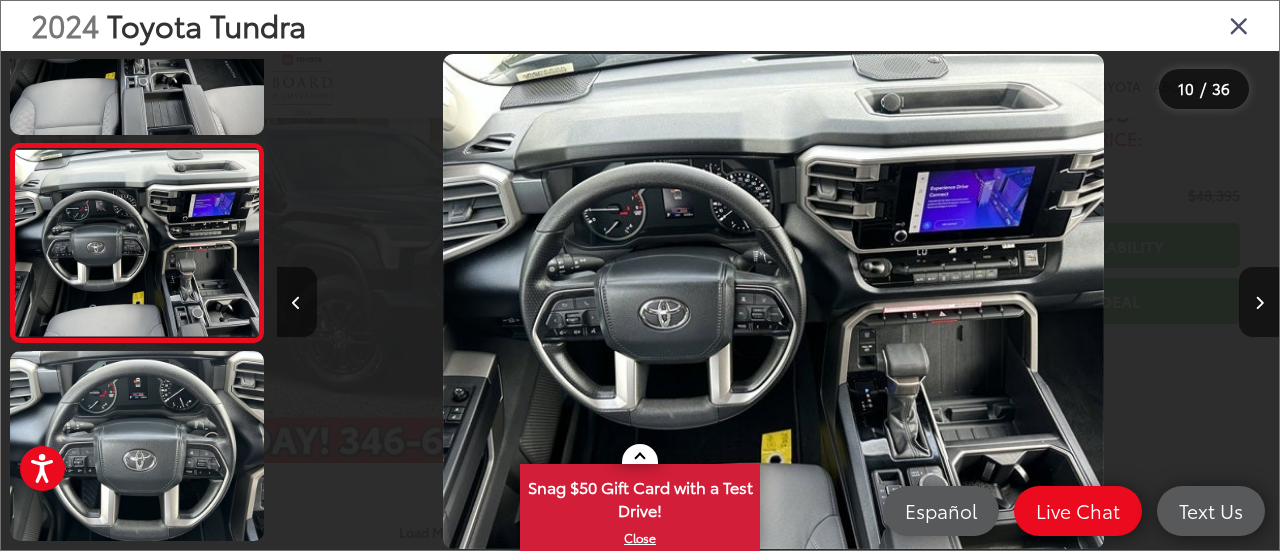 click at bounding box center [1239, 25] 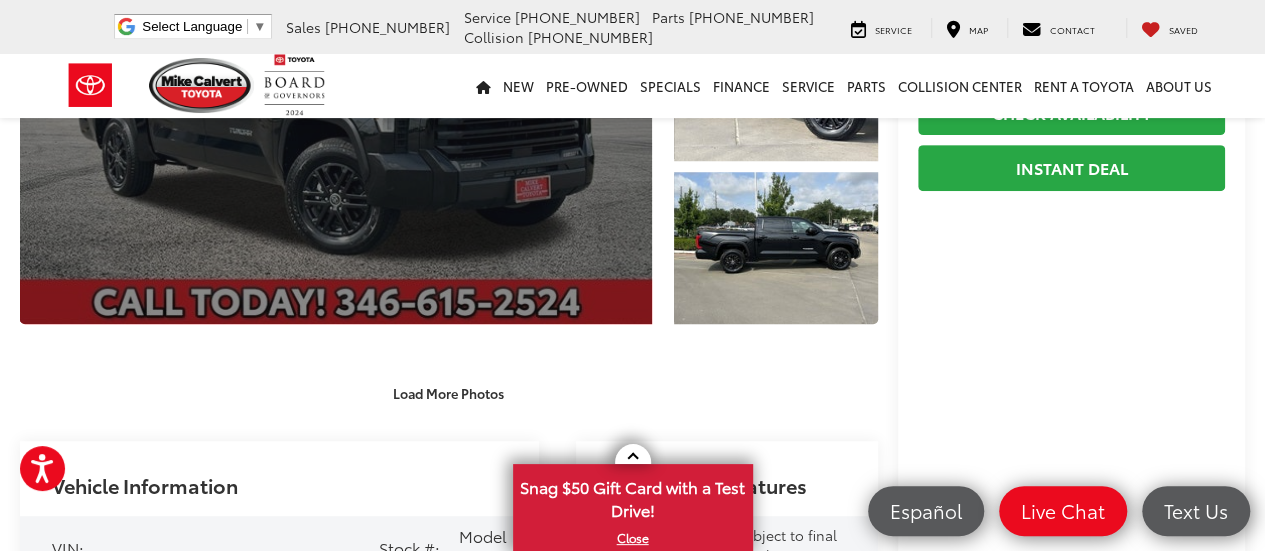 scroll, scrollTop: 0, scrollLeft: 0, axis: both 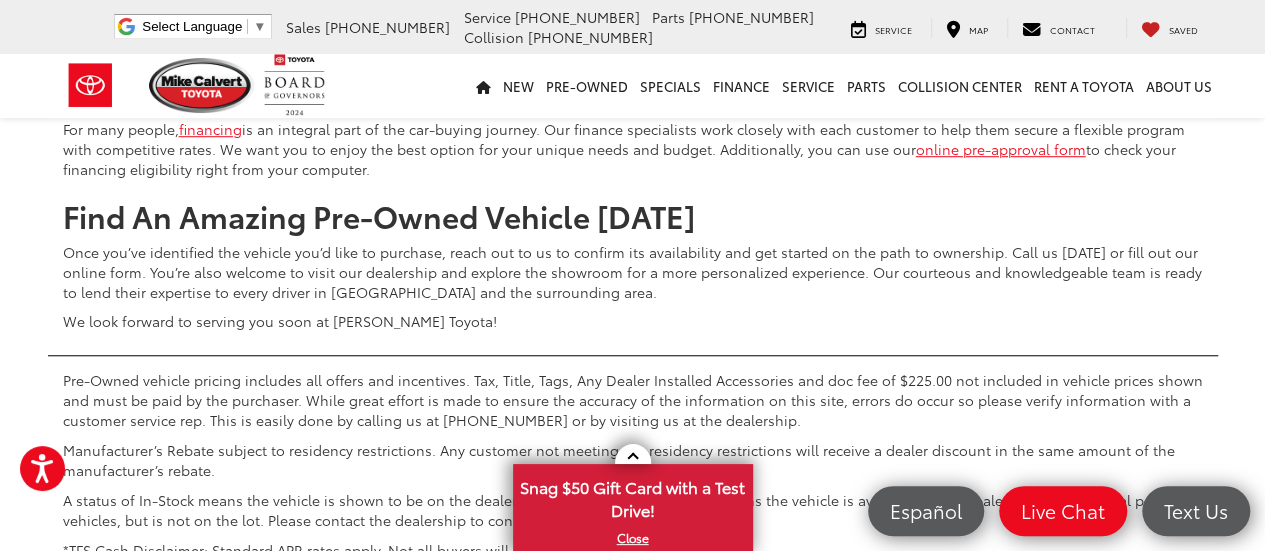 click on "1" at bounding box center (880, -266) 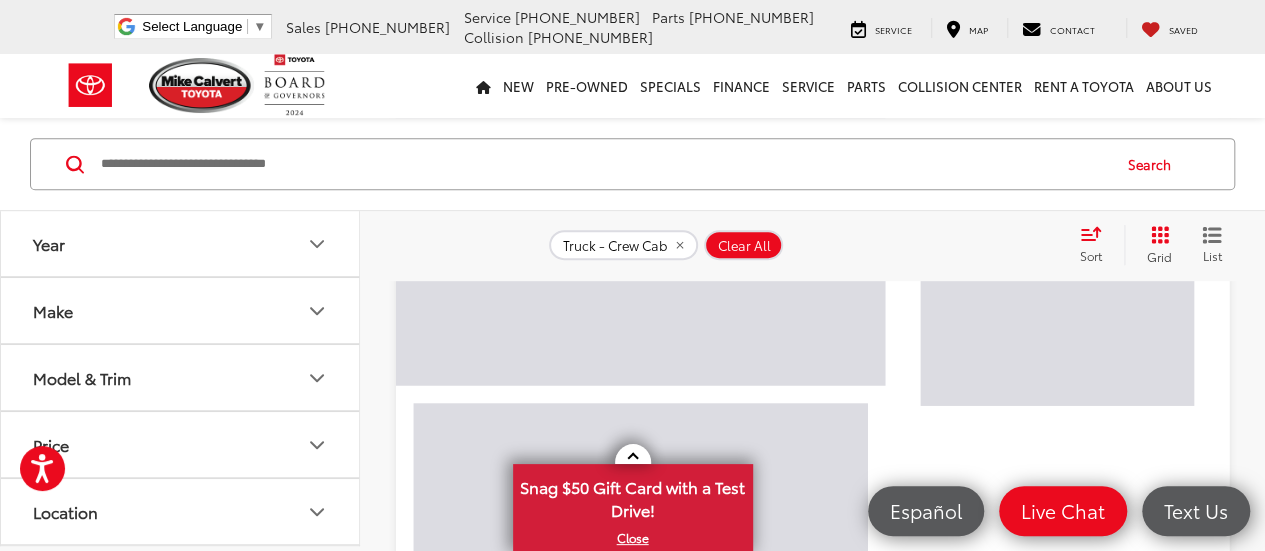 scroll, scrollTop: 129, scrollLeft: 0, axis: vertical 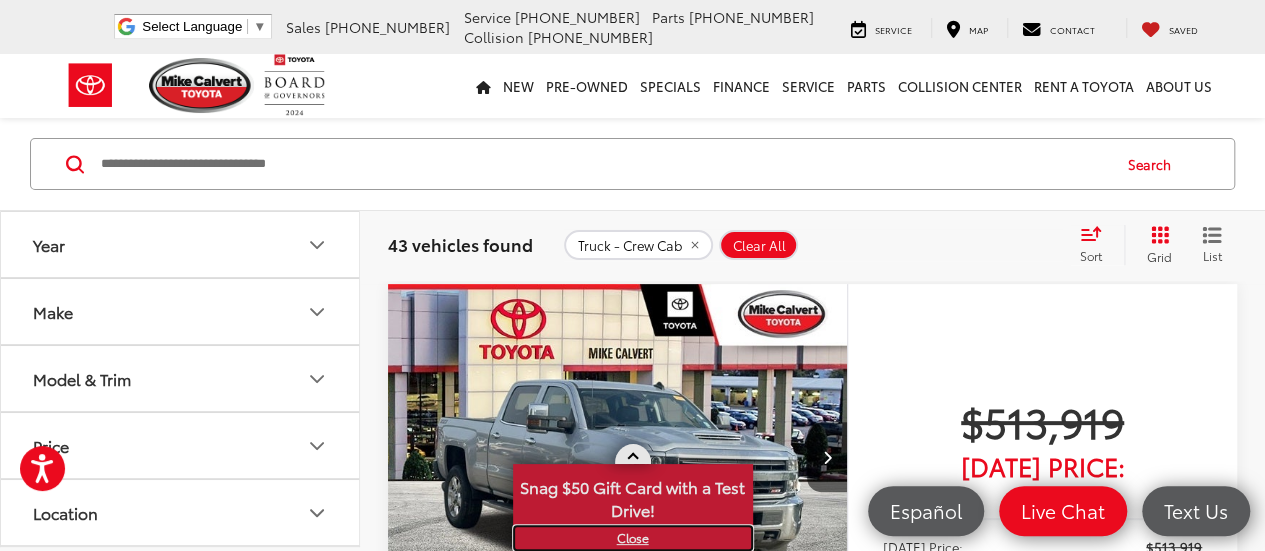 click on "X" at bounding box center [633, 538] 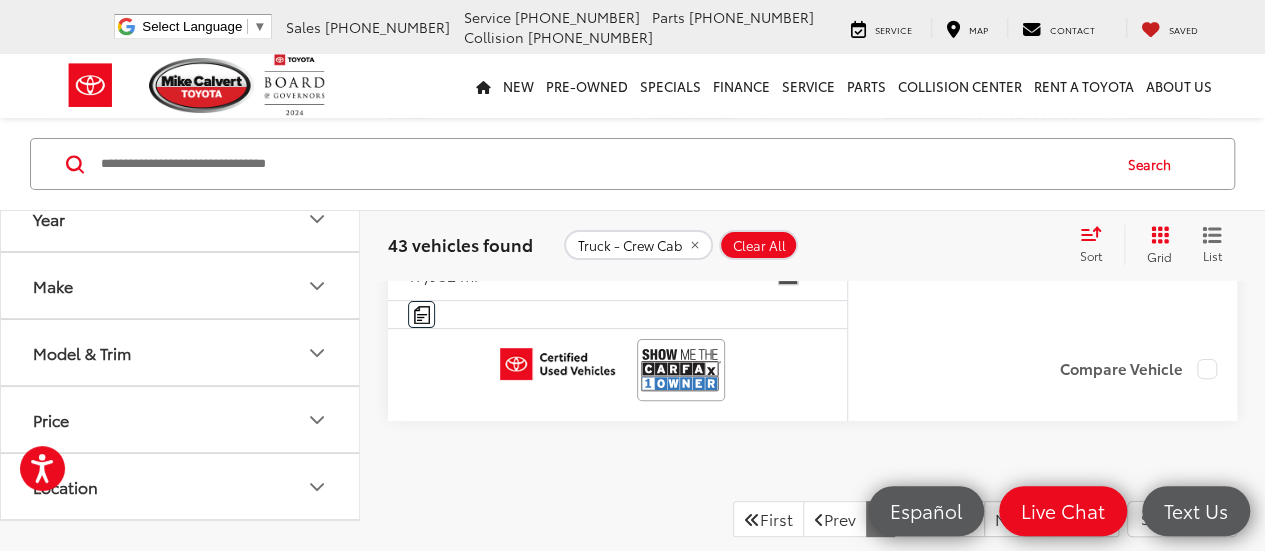 scroll, scrollTop: 7701, scrollLeft: 0, axis: vertical 